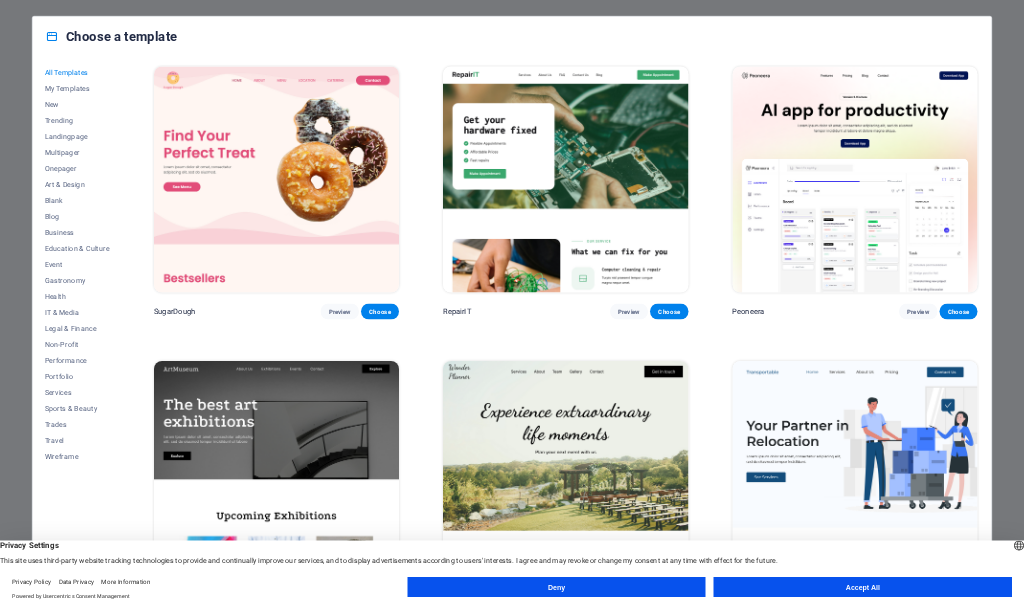 scroll, scrollTop: 0, scrollLeft: 0, axis: both 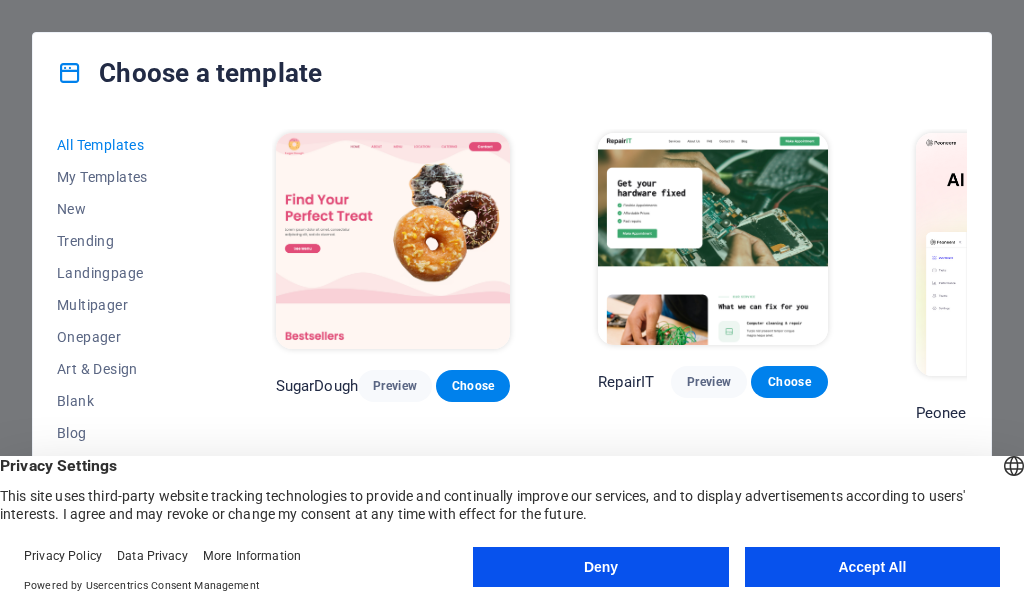 click on "All Templates My Templates New Trending Landingpage Multipager Onepager Art & Design Blank Blog Business Education & Culture Event Gastronomy Health IT & Media Legal & Finance Non-Profit Performance Portfolio Services Sports & Beauty Trades Travel Wireframe SugarDough Preview Choose RepairIT Preview Choose Peoneera Preview Choose Art Museum Preview Choose Wonder Planner Preview Choose Transportable Preview Choose S&L Preview Choose WePaint Preview Choose Eco-Con Preview Choose MeetUp Preview Choose Help & Care Preview Choose Podcaster Preview Choose Academix Preview Choose BIG Barber Shop Preview Choose Health & Food Preview Choose UrbanNest Interiors Preview Choose Green Change Preview Choose The Beauty Temple Preview Choose WeTrain Preview Choose Cleaner Preview Choose Johanna James Preview Choose Delicioso Preview Choose Dream Garden Preview Choose LumeDeAqua Preview Choose Pets Care Preview Choose SafeSpace Preview Choose Midnight Rain Bar Preview Choose Drive Preview Choose Estator Preview Choose Preview" at bounding box center [512, 343] 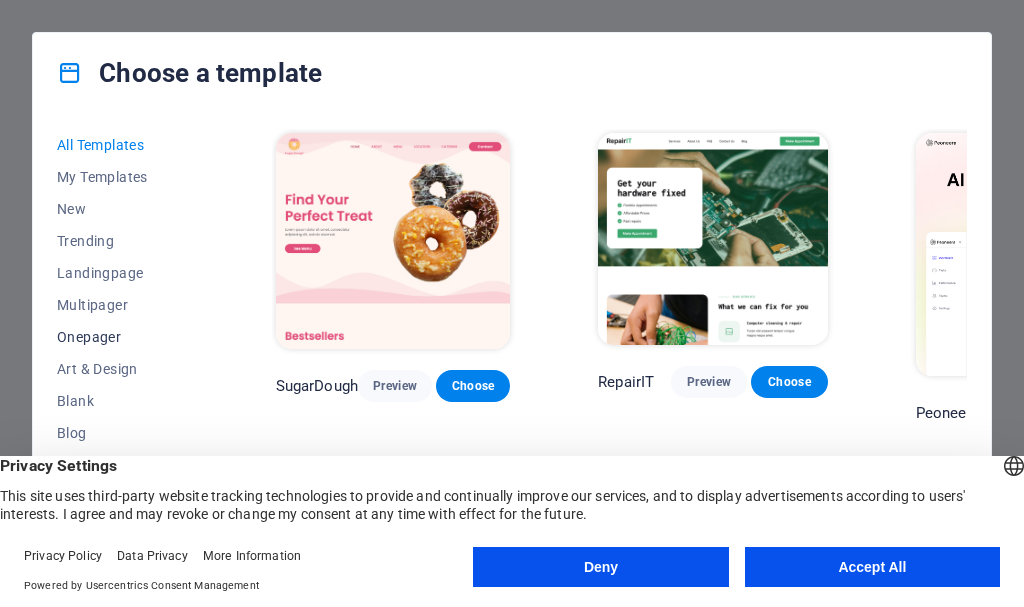 click on "Onepager" at bounding box center [122, 337] 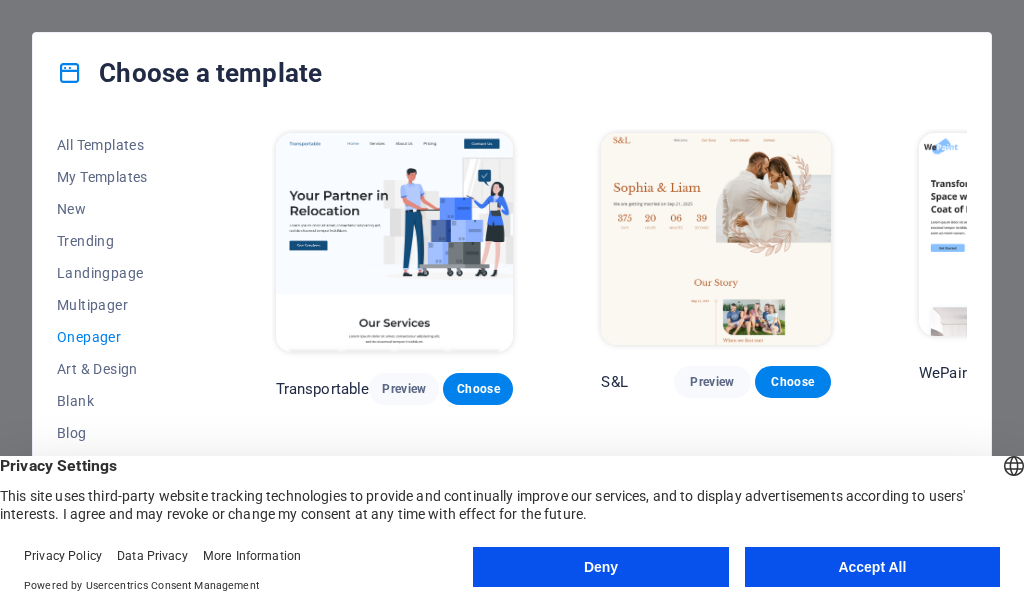 click on "All Templates My Templates New Trending Landingpage Multipager Onepager Art & Design Blank Blog Business Education & Culture Event Gastronomy Health IT & Media Legal & Finance Non-Profit Performance Portfolio Services Sports & Beauty Trades Travel Wireframe Transportable Preview Choose S&L Preview Choose WePaint Preview Choose Eco-Con Preview Choose MeetUp Preview Choose Podcaster Preview Choose UrbanNest Interiors Preview Choose Green Change Preview Choose Cleaner Preview Choose Johanna James Preview Choose Drive Preview Choose Wanderlust Preview Choose BERLIN Preview Choose Gadgets Preview Choose Max Hatzy Preview Choose Handyman Preview Choose Blogger Preview Choose Création Preview Choose Pesk Preview Choose Priodas Preview Choose Wireframe One Preview Choose Evergreen Preview Choose Kids-Events Preview Choose CleanCar Preview Choose Protector Preview Choose Pizzeria Di Dio Preview Choose Vinyasa Preview Choose Maki Preview Choose Woody Preview Choose BRGs Preview Choose Genius Preview Choose Volare Opus" at bounding box center [512, 343] 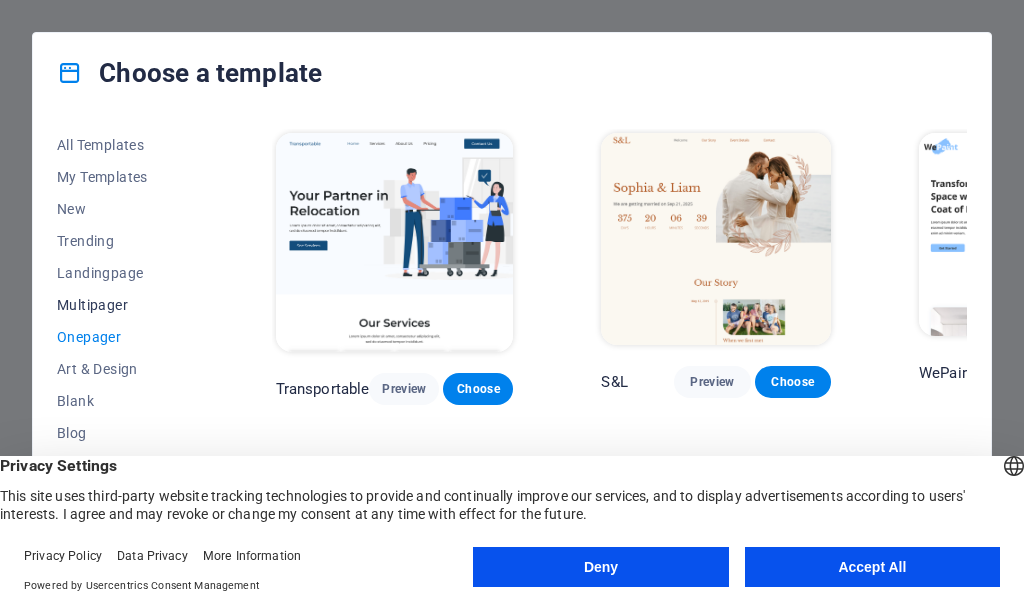 click on "Multipager" at bounding box center [122, 305] 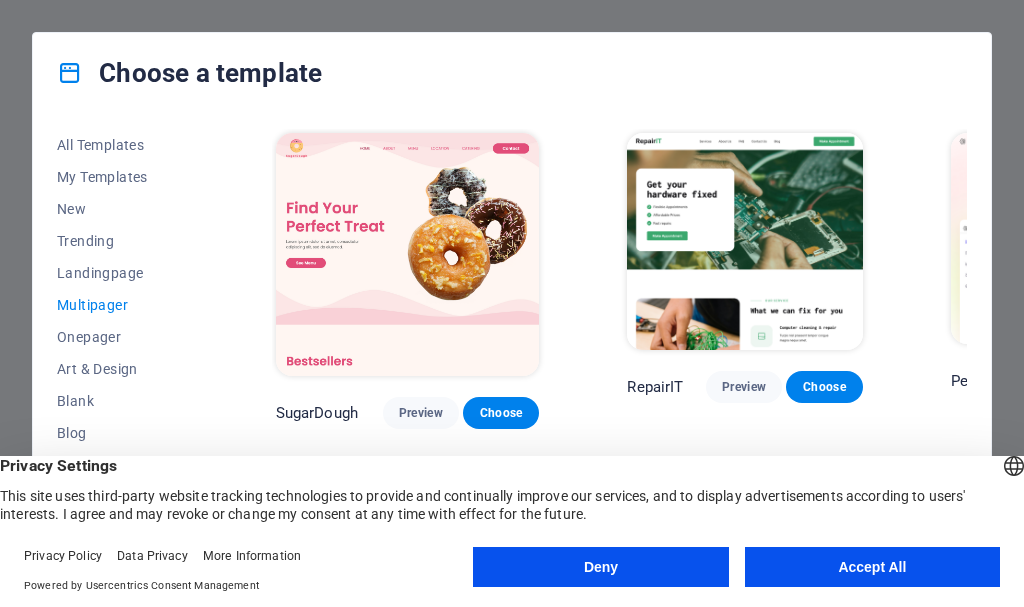 click on "All Templates My Templates New Trending Landingpage Multipager Onepager Art & Design Blank Blog Business Education & Culture Event Gastronomy Health IT & Media Legal & Finance Non-Profit Performance Portfolio Services Sports & Beauty Trades Travel Wireframe SugarDough Preview Choose RepairIT Preview Choose Peoneera Preview Choose Art Museum Preview Choose Wonder Planner Preview Choose Help & Care Preview Choose Academix Preview Choose BIG Barber Shop Preview Choose Health & Food Preview Choose The Beauty Temple Preview Choose WeTrain Preview Choose Delicioso Preview Choose Dream Garden Preview Choose LumeDeAqua Preview Choose Pets Care Preview Choose SafeSpace Preview Choose Midnight Rain Bar Preview Choose Estator Preview Choose Health Group Preview Choose MakeIt Agency Preview Choose WeSpa Preview Choose CoffeeScience Preview Choose CoachLife Preview Choose Cafe de Oceana Preview Choose Denteeth Preview Choose Le Hair Preview Choose TechUp Preview Choose Nolan-Bahler Preview Choose Fashion Preview Choose" at bounding box center [512, 343] 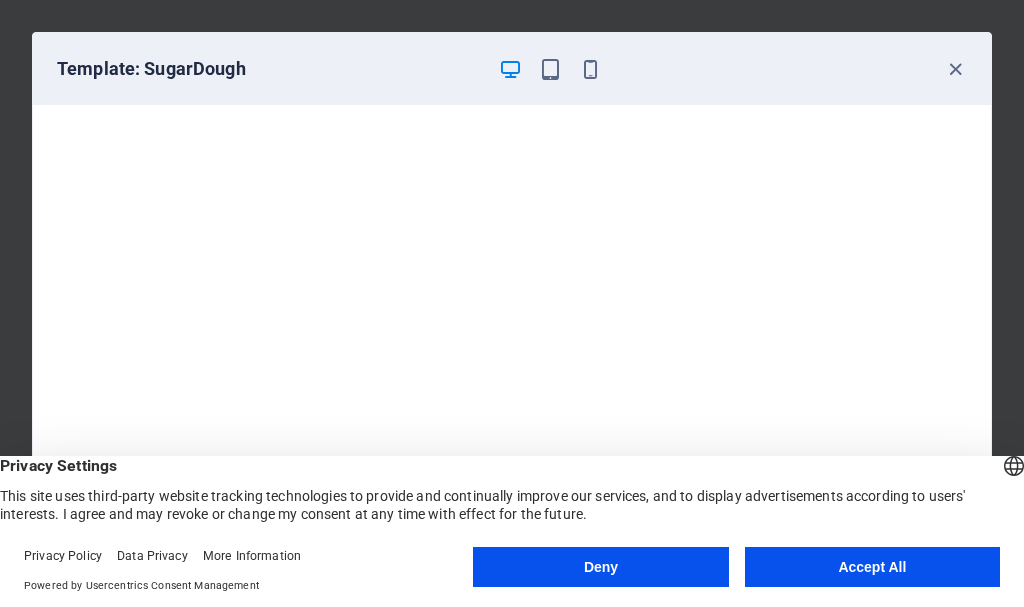 click on "Template: SugarDough" at bounding box center (512, 69) 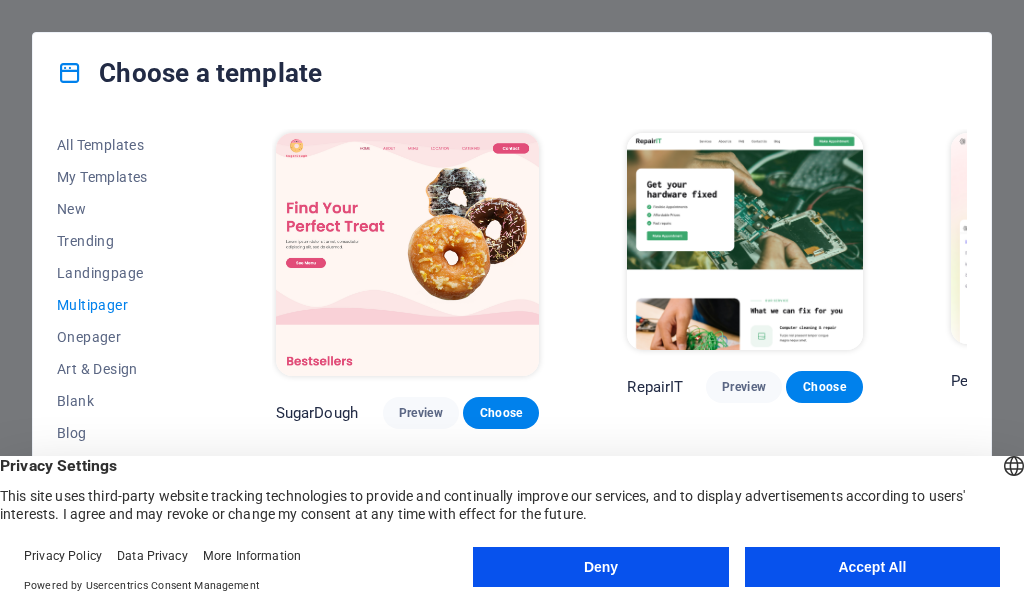 click on "All Templates My Templates New Trending Landingpage Multipager Onepager Art & Design Blank Blog Business Education & Culture Event Gastronomy Health IT & Media Legal & Finance Non-Profit Performance Portfolio Services Sports & Beauty Trades Travel Wireframe SugarDough Preview Choose RepairIT Preview Choose Peoneera Preview Choose Art Museum Preview Choose Wonder Planner Preview Choose Help & Care Preview Choose Academix Preview Choose BIG Barber Shop Preview Choose Health & Food Preview Choose The Beauty Temple Preview Choose WeTrain Preview Choose Delicioso Preview Choose Dream Garden Preview Choose LumeDeAqua Preview Choose Pets Care Preview Choose SafeSpace Preview Choose Midnight Rain Bar Preview Choose Estator Preview Choose Health Group Preview Choose MakeIt Agency Preview Choose WeSpa Preview Choose CoffeeScience Preview Choose CoachLife Preview Choose Cafe de Oceana Preview Choose Denteeth Preview Choose Le Hair Preview Choose TechUp Preview Choose Nolan-Bahler Preview Choose Fashion Preview Choose" at bounding box center [512, 343] 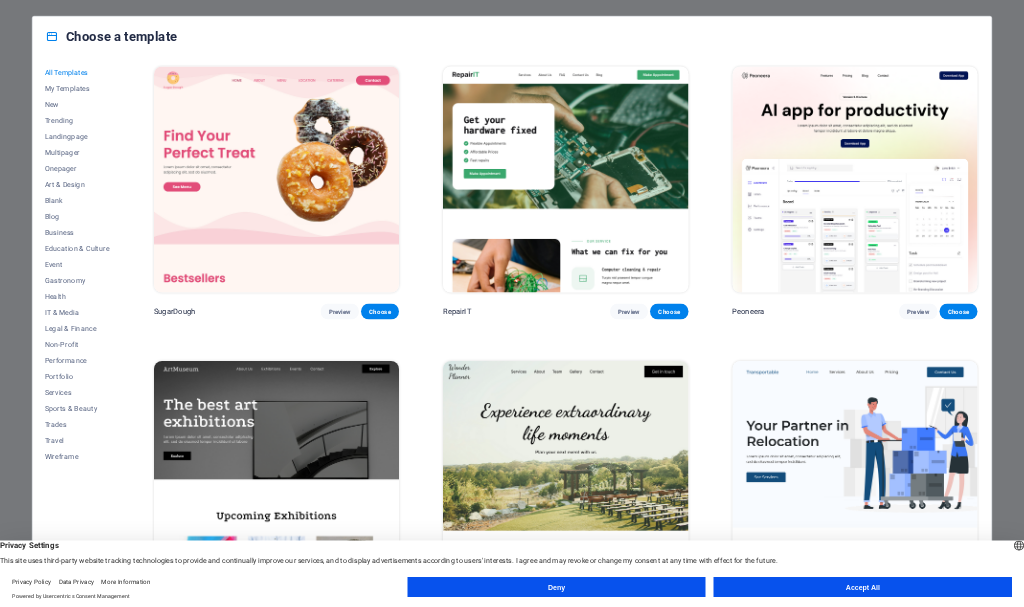 scroll, scrollTop: 0, scrollLeft: 0, axis: both 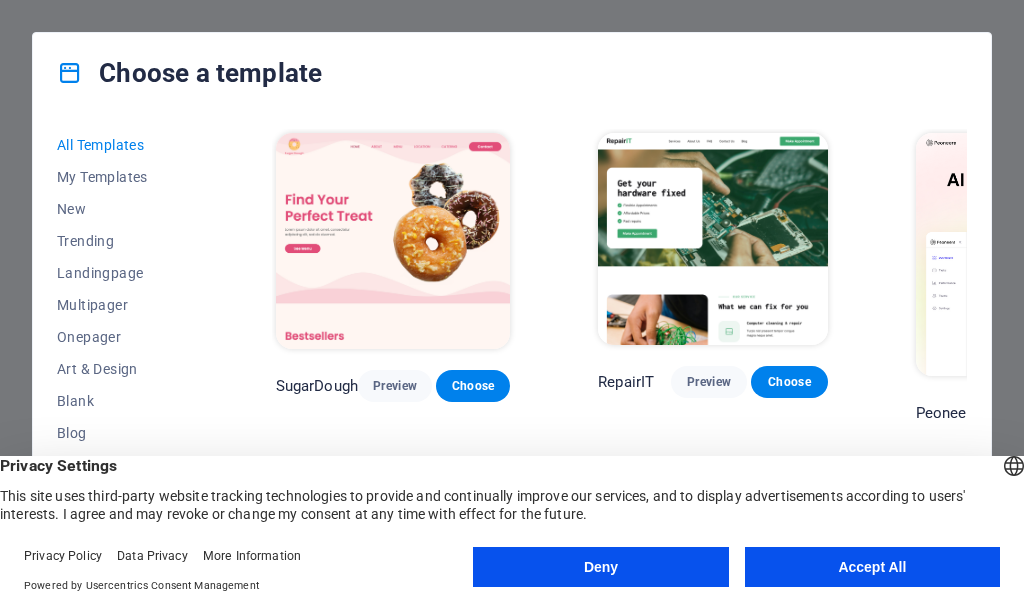 click on "All Templates My Templates New Trending Landingpage Multipager Onepager Art & Design Blank Blog Business Education & Culture Event Gastronomy Health IT & Media Legal & Finance Non-Profit Performance Portfolio Services Sports & Beauty Trades Travel Wireframe SugarDough Preview Choose RepairIT Preview Choose Peoneera Preview Choose Art Museum Preview Choose Wonder Planner Preview Choose Transportable Preview Choose S&L Preview Choose WePaint Preview Choose Eco-Con Preview Choose MeetUp Preview Choose Help & Care Preview Choose Podcaster Preview Choose Academix Preview Choose BIG Barber Shop Preview Choose Health & Food Preview Choose UrbanNest Interiors Preview Choose Green Change Preview Choose The Beauty Temple Preview Choose WeTrain Preview Choose Cleaner Preview Choose Johanna James Preview Choose Delicioso Preview Choose Dream Garden Preview Choose LumeDeAqua Preview Choose Pets Care Preview Choose SafeSpace Preview Choose Midnight Rain Bar Preview Choose Drive Preview Choose Estator Preview Choose Preview" at bounding box center (512, 343) 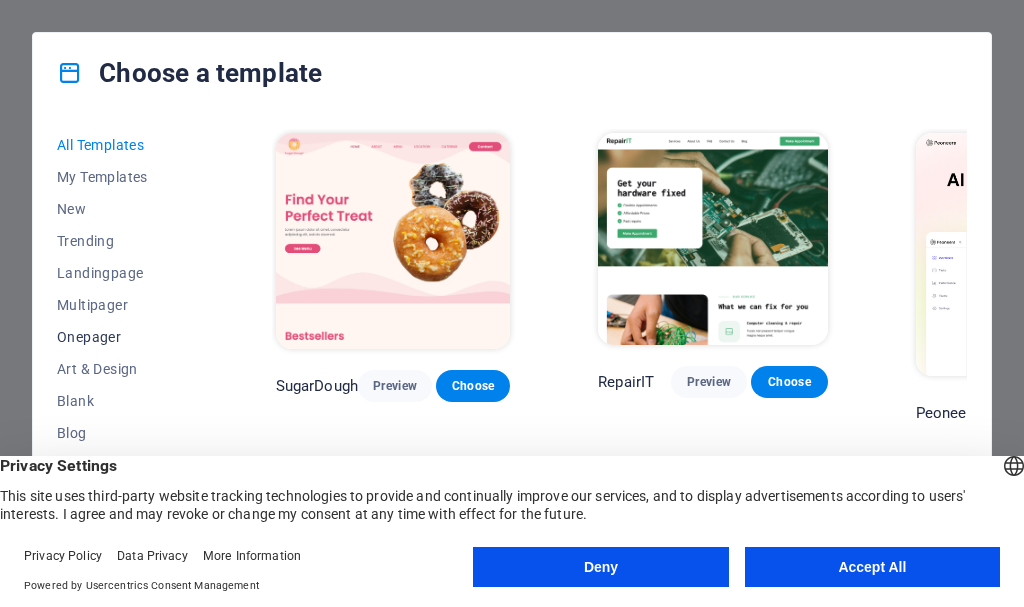 click on "Onepager" at bounding box center [122, 337] 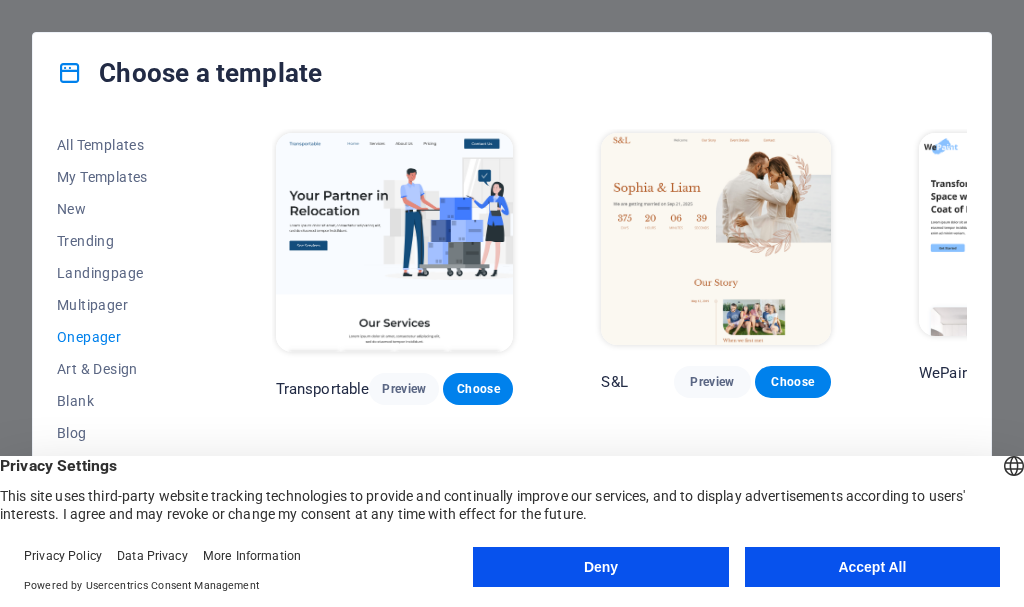 click on "All Templates My Templates New Trending Landingpage Multipager Onepager Art & Design Blank Blog Business Education & Culture Event Gastronomy Health IT & Media Legal & Finance Non-Profit Performance Portfolio Services Sports & Beauty Trades Travel Wireframe Transportable Preview Choose S&L Preview Choose WePaint Preview Choose Eco-Con Preview Choose MeetUp Preview Choose Podcaster Preview Choose UrbanNest Interiors Preview Choose Green Change Preview Choose Cleaner Preview Choose Johanna James Preview Choose Drive Preview Choose Wanderlust Preview Choose BERLIN Preview Choose Gadgets Preview Choose Max Hatzy Preview Choose Handyman Preview Choose Blogger Preview Choose Création Preview Choose Pesk Preview Choose Priodas Preview Choose Wireframe One Preview Choose Evergreen Preview Choose Kids-Events Preview Choose CleanCar Preview Choose Protector Preview Choose Pizzeria Di Dio Preview Choose Vinyasa Preview Choose Maki Preview Choose Woody Preview Choose BRGs Preview Choose Genius Preview Choose Volare Opus" at bounding box center [512, 343] 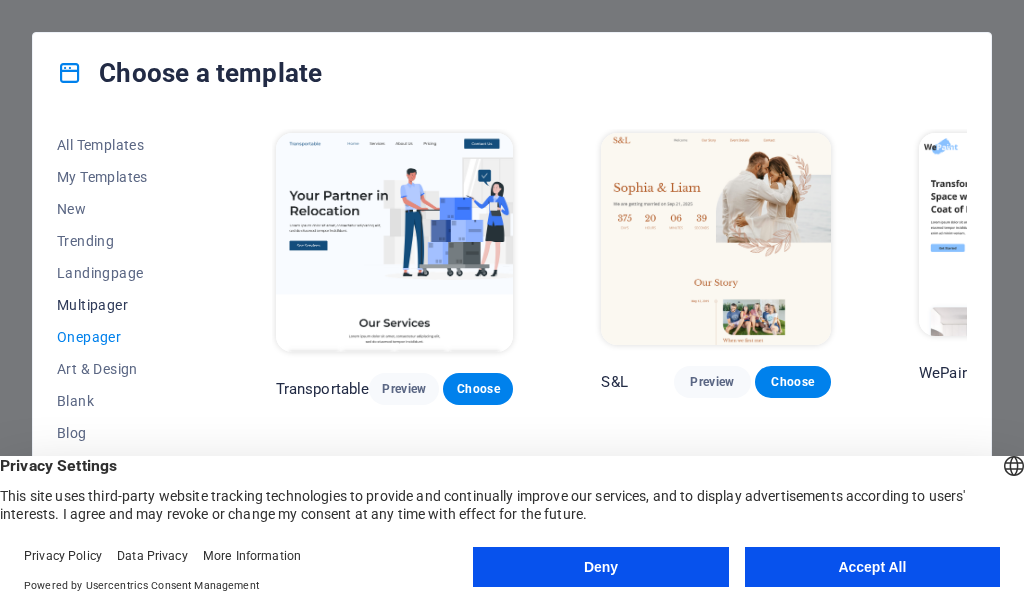 click on "Multipager" at bounding box center (122, 305) 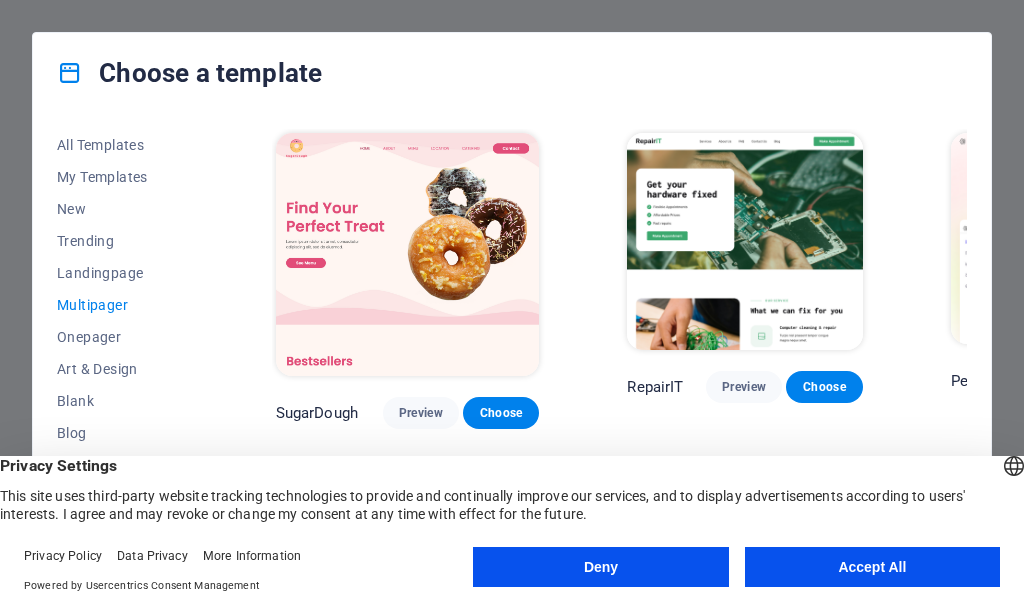 click on "All Templates My Templates New Trending Landingpage Multipager Onepager Art & Design Blank Blog Business Education & Culture Event Gastronomy Health IT & Media Legal & Finance Non-Profit Performance Portfolio Services Sports & Beauty Trades Travel Wireframe SugarDough Preview Choose RepairIT Preview Choose Peoneera Preview Choose Art Museum Preview Choose Wonder Planner Preview Choose Help & Care Preview Choose Academix Preview Choose BIG Barber Shop Preview Choose Health & Food Preview Choose The Beauty Temple Preview Choose WeTrain Preview Choose Delicioso Preview Choose Dream Garden Preview Choose LumeDeAqua Preview Choose Pets Care Preview Choose SafeSpace Preview Choose Midnight Rain Bar Preview Choose Estator Preview Choose Health Group Preview Choose MakeIt Agency Preview Choose WeSpa Preview Choose CoffeeScience Preview Choose CoachLife Preview Choose Cafe de Oceana Preview Choose Denteeth Preview Choose Le Hair Preview Choose TechUp Preview Choose Nolan-Bahler Preview Choose Fashion Preview Choose" at bounding box center (512, 343) 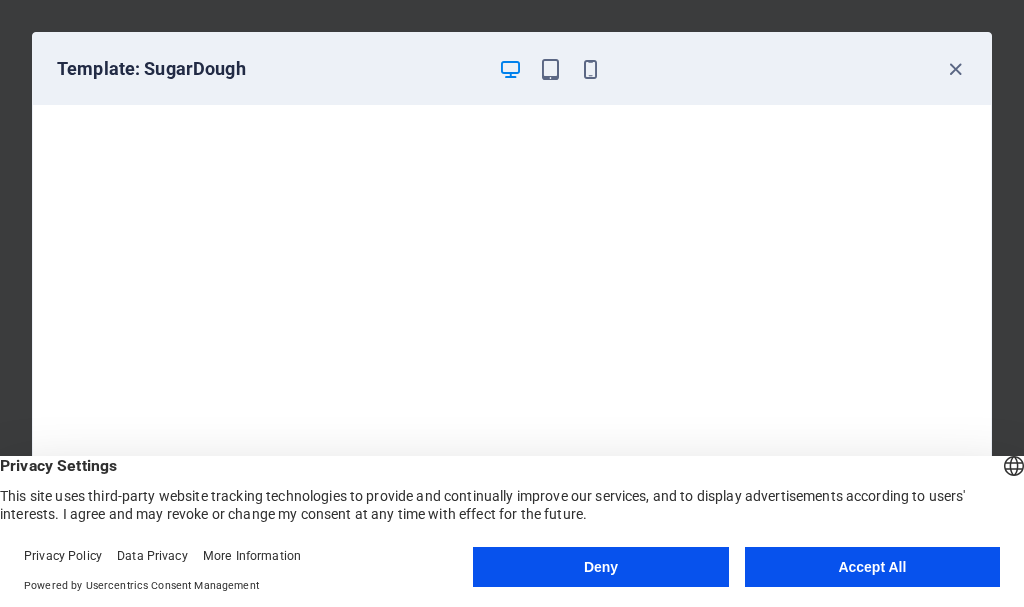 click on "Template: SugarDough" at bounding box center (512, 69) 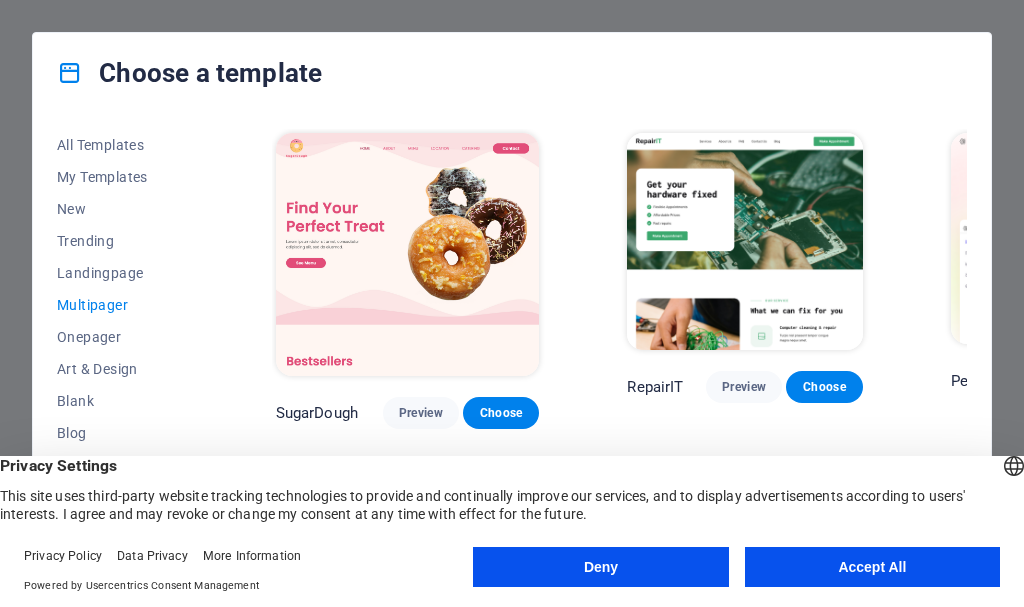 click on "All Templates My Templates New Trending Landingpage Multipager Onepager Art & Design Blank Blog Business Education & Culture Event Gastronomy Health IT & Media Legal & Finance Non-Profit Performance Portfolio Services Sports & Beauty Trades Travel Wireframe SugarDough Preview Choose RepairIT Preview Choose Peoneera Preview Choose Art Museum Preview Choose Wonder Planner Preview Choose Help & Care Preview Choose Academix Preview Choose BIG Barber Shop Preview Choose Health & Food Preview Choose The Beauty Temple Preview Choose WeTrain Preview Choose Delicioso Preview Choose Dream Garden Preview Choose LumeDeAqua Preview Choose Pets Care Preview Choose SafeSpace Preview Choose Midnight Rain Bar Preview Choose Estator Preview Choose Health Group Preview Choose MakeIt Agency Preview Choose WeSpa Preview Choose CoffeeScience Preview Choose CoachLife Preview Choose Cafe de Oceana Preview Choose Denteeth Preview Choose Le Hair Preview Choose TechUp Preview Choose Nolan-Bahler Preview Choose Fashion Preview Choose" at bounding box center (512, 343) 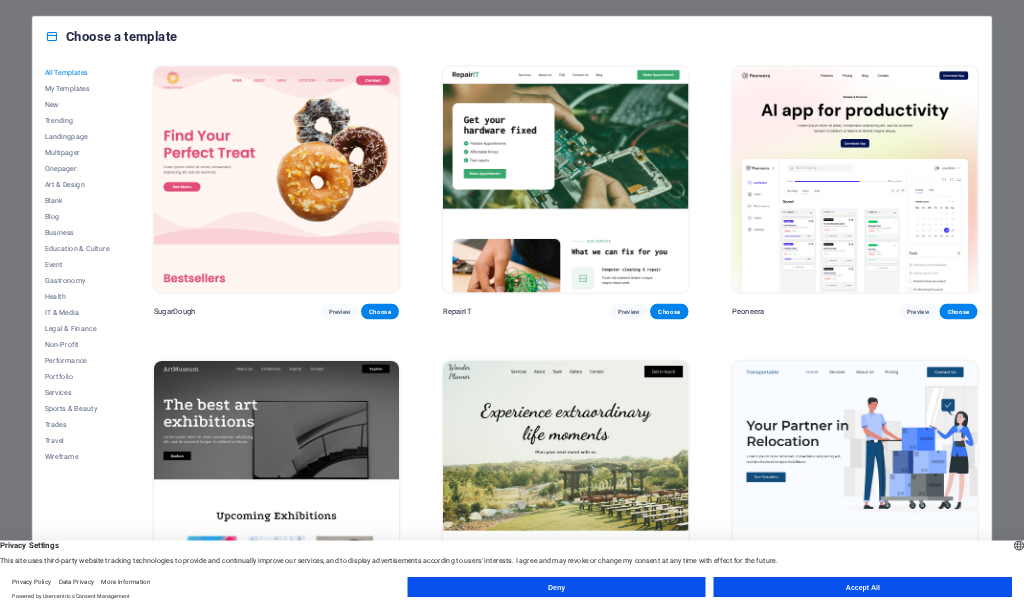 scroll, scrollTop: 0, scrollLeft: 0, axis: both 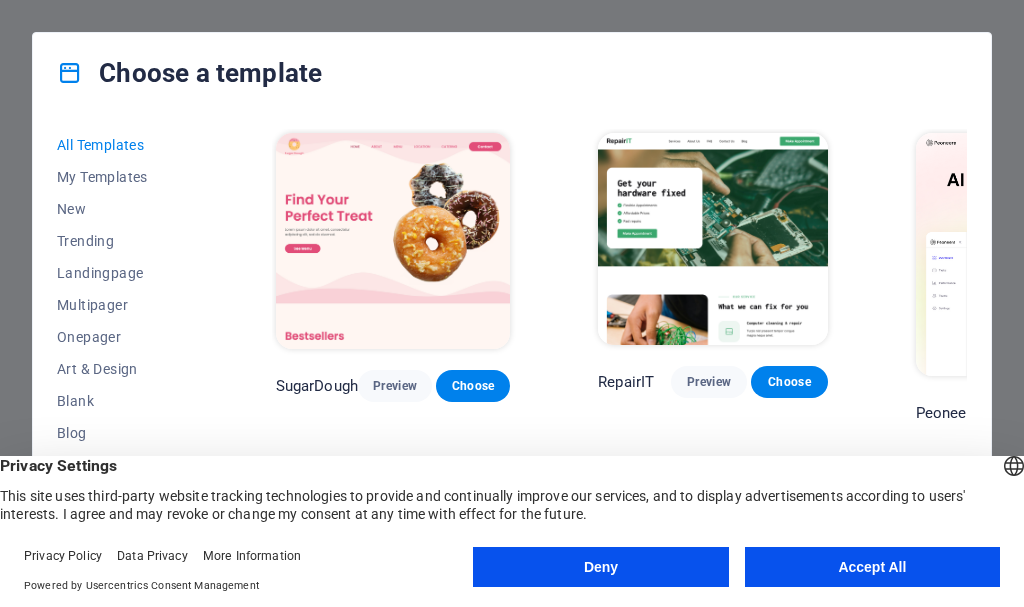 click on "All Templates My Templates New Trending Landingpage Multipager Onepager Art & Design Blank Blog Business Education & Culture Event Gastronomy Health IT & Media Legal & Finance Non-Profit Performance Portfolio Services Sports & Beauty Trades Travel Wireframe SugarDough Preview Choose RepairIT Preview Choose Peoneera Preview Choose Art Museum Preview Choose Wonder Planner Preview Choose Transportable Preview Choose S&L Preview Choose WePaint Preview Choose Eco-Con Preview Choose MeetUp Preview Choose Help & Care Preview Choose Podcaster Preview Choose Academix Preview Choose BIG Barber Shop Preview Choose Health & Food Preview Choose UrbanNest Interiors Preview Choose Green Change Preview Choose The Beauty Temple Preview Choose WeTrain Preview Choose Cleaner Preview Choose Johanna James Preview Choose Delicioso Preview Choose Dream Garden Preview Choose LumeDeAqua Preview Choose Pets Care Preview Choose SafeSpace Preview Choose Midnight Rain Bar Preview Choose Drive Preview Choose Estator Preview Choose Preview" at bounding box center [512, 343] 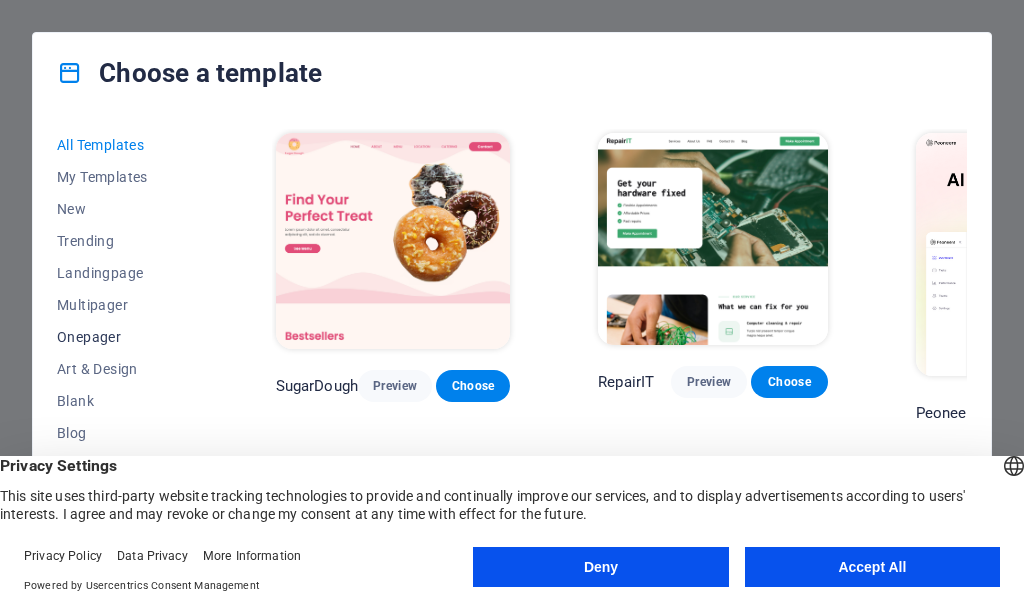 click on "Onepager" at bounding box center [122, 337] 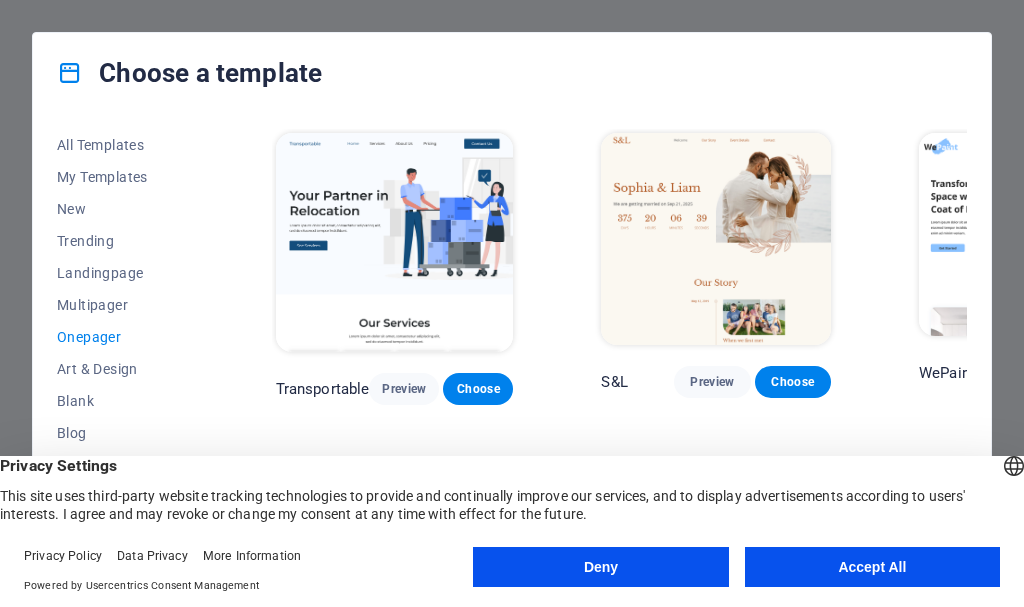 click on "All Templates My Templates New Trending Landingpage Multipager Onepager Art & Design Blank Blog Business Education & Culture Event Gastronomy Health IT & Media Legal & Finance Non-Profit Performance Portfolio Services Sports & Beauty Trades Travel Wireframe Transportable Preview Choose S&L Preview Choose WePaint Preview Choose Eco-Con Preview Choose MeetUp Preview Choose Podcaster Preview Choose UrbanNest Interiors Preview Choose Green Change Preview Choose Cleaner Preview Choose Johanna James Preview Choose Drive Preview Choose Wanderlust Preview Choose BERLIN Preview Choose Gadgets Preview Choose Max Hatzy Preview Choose Handyman Preview Choose Blogger Preview Choose Création Preview Choose Pesk Preview Choose Priodas Preview Choose Wireframe One Preview Choose Evergreen Preview Choose Kids-Events Preview Choose CleanCar Preview Choose Protector Preview Choose Pizzeria Di Dio Preview Choose Vinyasa Preview Choose Maki Preview Choose Woody Preview Choose BRGs Preview Choose Genius Preview Choose Volare Opus" at bounding box center [512, 343] 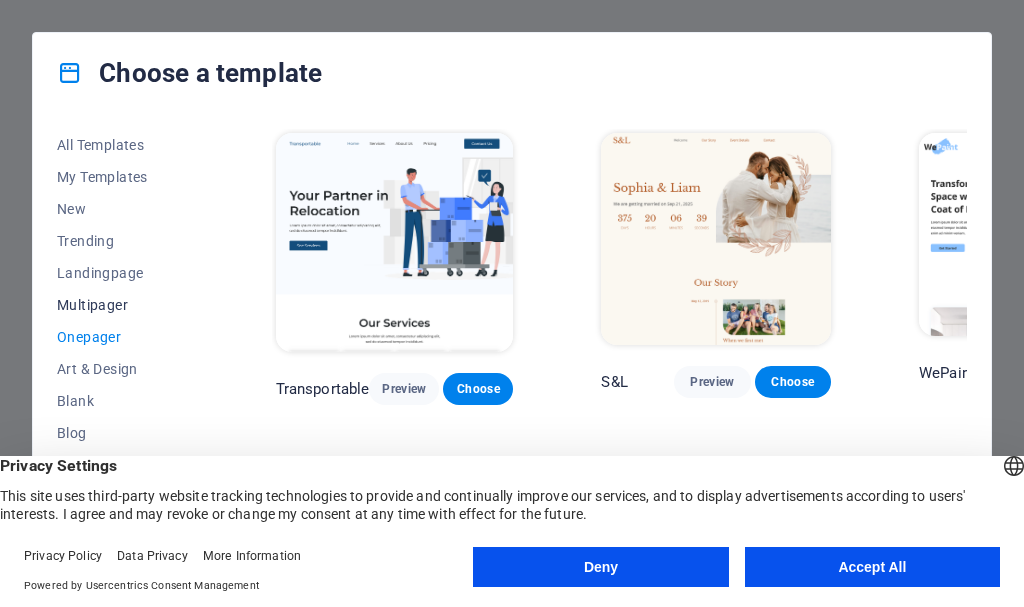 click on "Multipager" at bounding box center (122, 305) 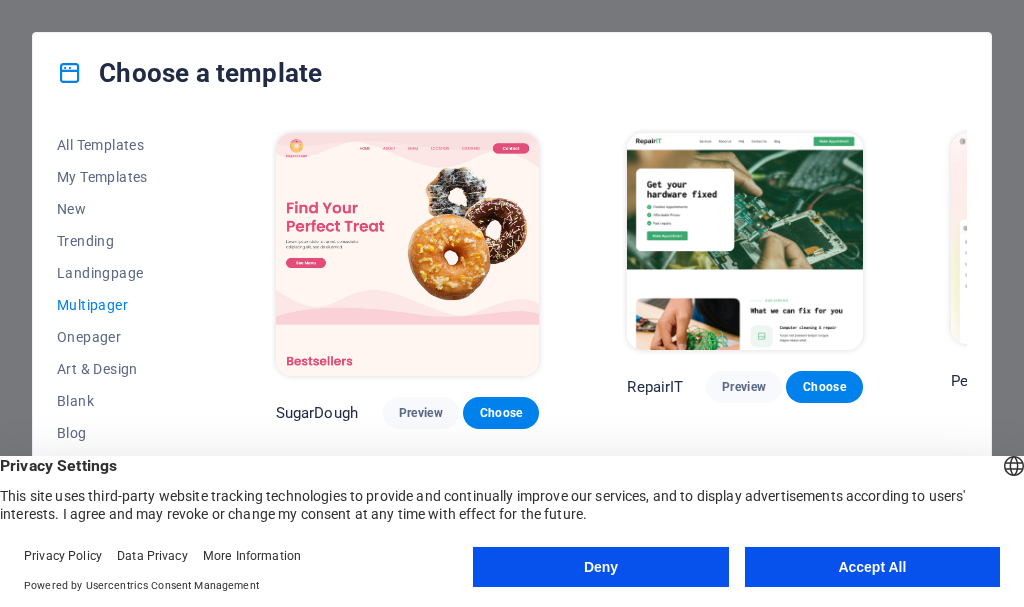 click on "All Templates My Templates New Trending Landingpage Multipager Onepager Art & Design Blank Blog Business Education & Culture Event Gastronomy Health IT & Media Legal & Finance Non-Profit Performance Portfolio Services Sports & Beauty Trades Travel Wireframe SugarDough Preview Choose RepairIT Preview Choose Peoneera Preview Choose Art Museum Preview Choose Wonder Planner Preview Choose Help & Care Preview Choose Academix Preview Choose BIG Barber Shop Preview Choose Health & Food Preview Choose The Beauty Temple Preview Choose WeTrain Preview Choose Delicioso Preview Choose Dream Garden Preview Choose LumeDeAqua Preview Choose Pets Care Preview Choose SafeSpace Preview Choose Midnight Rain Bar Preview Choose Estator Preview Choose Health Group Preview Choose MakeIt Agency Preview Choose WeSpa Preview Choose CoffeeScience Preview Choose CoachLife Preview Choose Cafe de Oceana Preview Choose Denteeth Preview Choose Le Hair Preview Choose TechUp Preview Choose Nolan-Bahler Preview Choose Fashion Preview Choose" at bounding box center [512, 343] 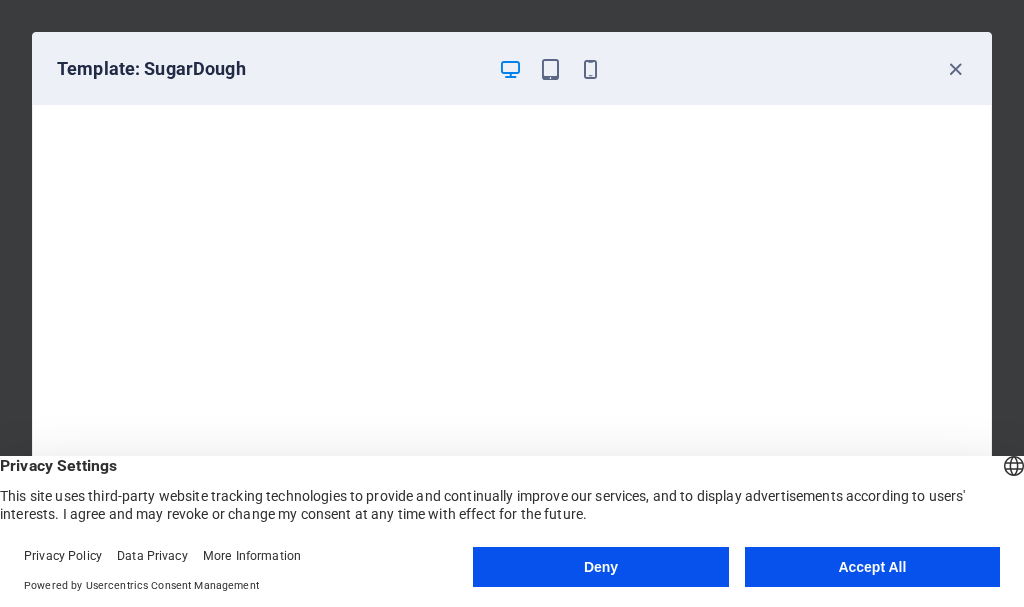click on "Template: SugarDough" at bounding box center (512, 69) 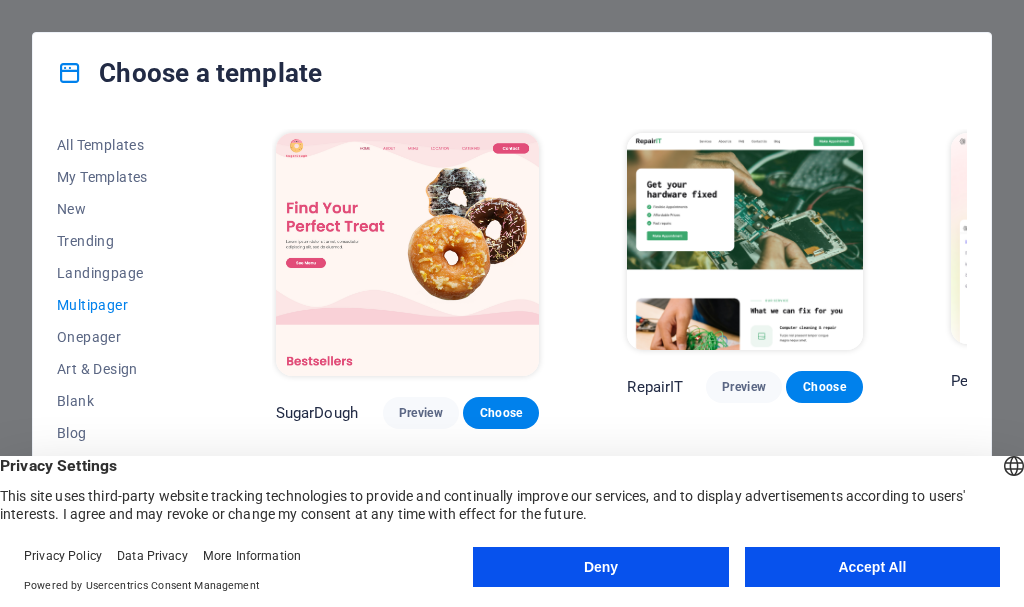 click on "All Templates My Templates New Trending Landingpage Multipager Onepager Art & Design Blank Blog Business Education & Culture Event Gastronomy Health IT & Media Legal & Finance Non-Profit Performance Portfolio Services Sports & Beauty Trades Travel Wireframe SugarDough Preview Choose RepairIT Preview Choose Peoneera Preview Choose Art Museum Preview Choose Wonder Planner Preview Choose Help & Care Preview Choose Academix Preview Choose BIG Barber Shop Preview Choose Health & Food Preview Choose The Beauty Temple Preview Choose WeTrain Preview Choose Delicioso Preview Choose Dream Garden Preview Choose LumeDeAqua Preview Choose Pets Care Preview Choose SafeSpace Preview Choose Midnight Rain Bar Preview Choose Estator Preview Choose Health Group Preview Choose MakeIt Agency Preview Choose WeSpa Preview Choose CoffeeScience Preview Choose CoachLife Preview Choose Cafe de Oceana Preview Choose Denteeth Preview Choose Le Hair Preview Choose TechUp Preview Choose Nolan-Bahler Preview Choose Fashion Preview Choose" at bounding box center (512, 343) 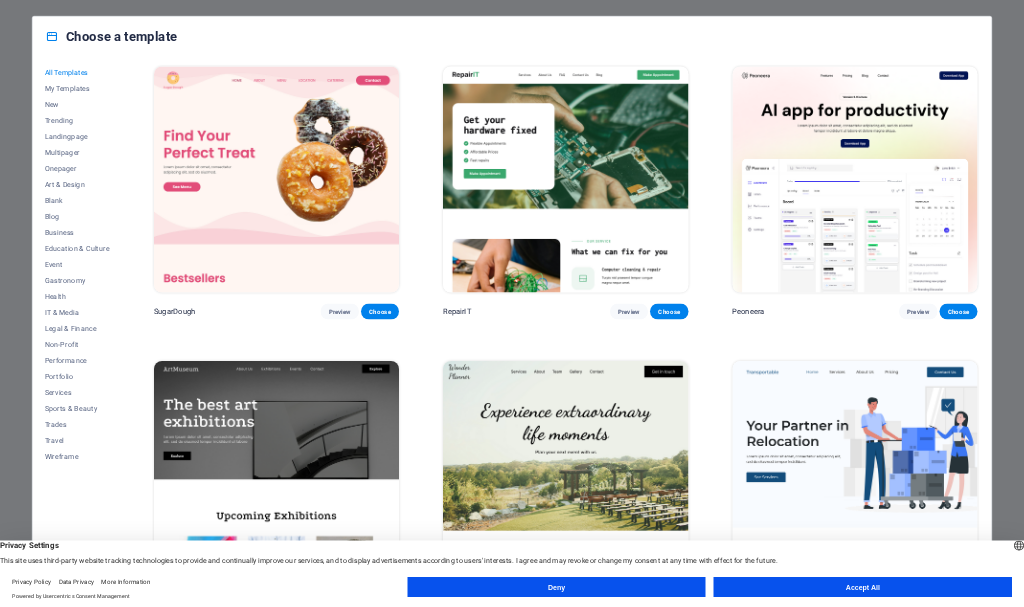 scroll, scrollTop: 0, scrollLeft: 0, axis: both 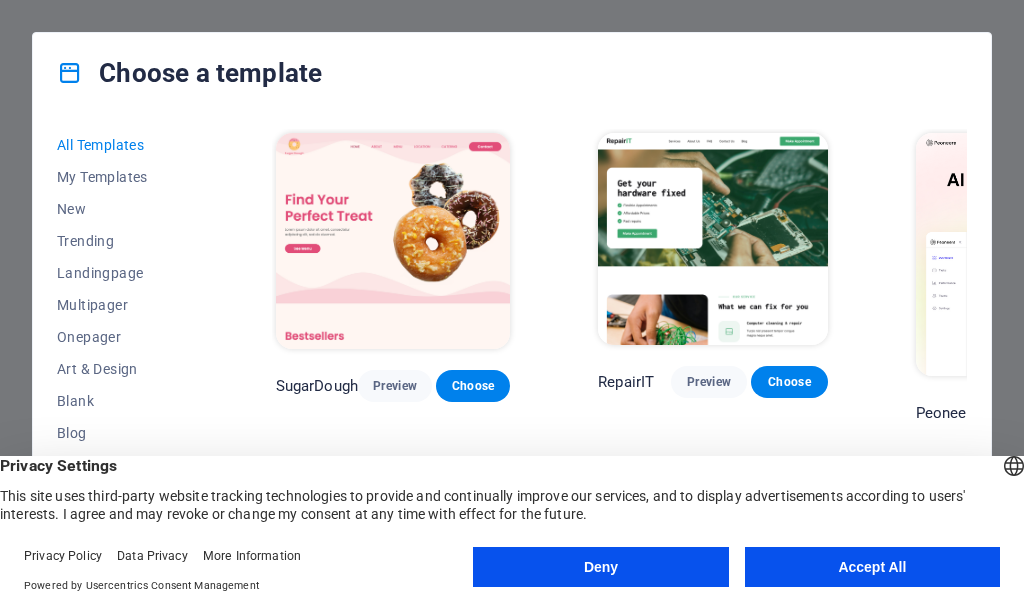 click on "All Templates My Templates New Trending Landingpage Multipager Onepager Art & Design Blank Blog Business Education & Culture Event Gastronomy Health IT & Media Legal & Finance Non-Profit Performance Portfolio Services Sports & Beauty Trades Travel Wireframe SugarDough Preview Choose RepairIT Preview Choose Peoneera Preview Choose Art Museum Preview Choose Wonder Planner Preview Choose Transportable Preview Choose S&L Preview Choose WePaint Preview Choose Eco-Con Preview Choose MeetUp Preview Choose Help & Care Preview Choose Podcaster Preview Choose Academix Preview Choose BIG Barber Shop Preview Choose Health & Food Preview Choose UrbanNest Interiors Preview Choose Green Change Preview Choose The Beauty Temple Preview Choose WeTrain Preview Choose Cleaner Preview Choose Johanna James Preview Choose Delicioso Preview Choose Dream Garden Preview Choose LumeDeAqua Preview Choose Pets Care Preview Choose SafeSpace Preview Choose Midnight Rain Bar Preview Choose Drive Preview Choose Estator Preview Choose Preview" at bounding box center (512, 343) 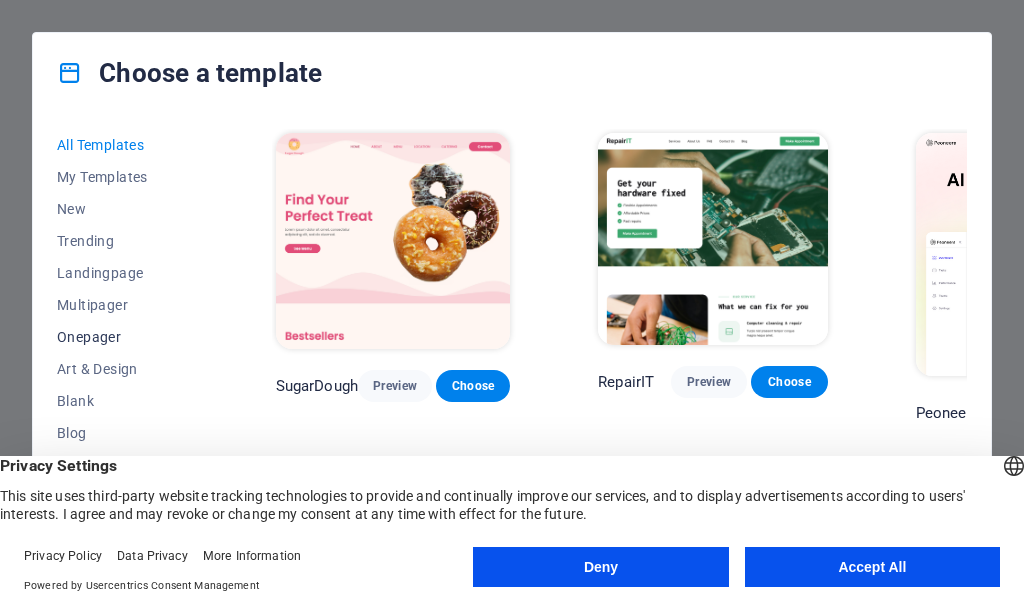 click on "Onepager" at bounding box center (122, 337) 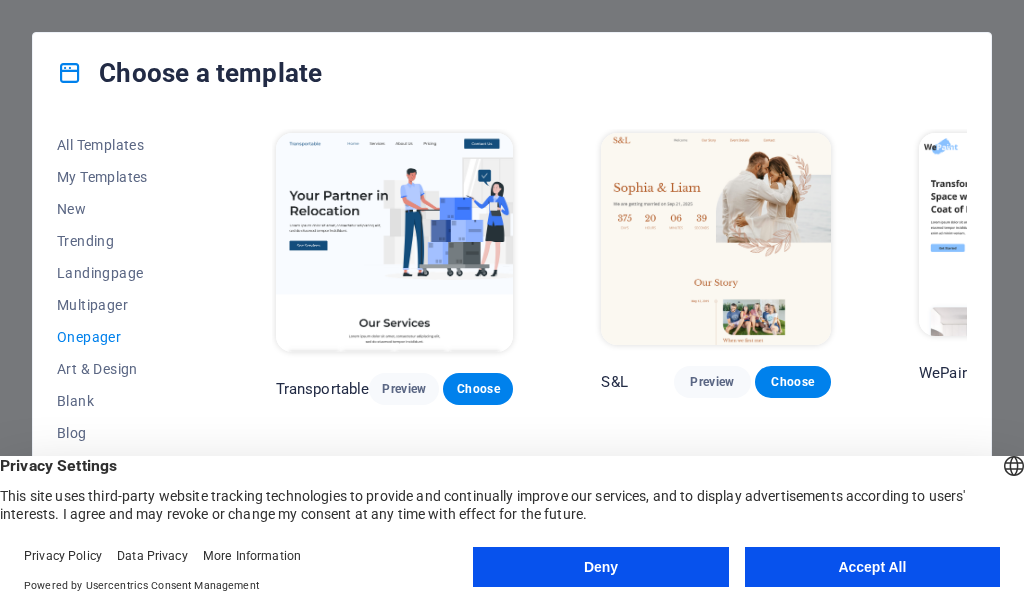 click on "All Templates My Templates New Trending Landingpage Multipager Onepager Art & Design Blank Blog Business Education & Culture Event Gastronomy Health IT & Media Legal & Finance Non-Profit Performance Portfolio Services Sports & Beauty Trades Travel Wireframe Transportable Preview Choose S&L Preview Choose WePaint Preview Choose Eco-Con Preview Choose MeetUp Preview Choose Podcaster Preview Choose UrbanNest Interiors Preview Choose Green Change Preview Choose Cleaner Preview Choose Johanna James Preview Choose Drive Preview Choose Wanderlust Preview Choose BERLIN Preview Choose Gadgets Preview Choose Max Hatzy Preview Choose Handyman Preview Choose Blogger Preview Choose Création Preview Choose Pesk Preview Choose Priodas Preview Choose Wireframe One Preview Choose Evergreen Preview Choose Kids-Events Preview Choose CleanCar Preview Choose Protector Preview Choose Pizzeria Di Dio Preview Choose Vinyasa Preview Choose Maki Preview Choose Woody Preview Choose BRGs Preview Choose Genius Preview Choose Volare Opus" at bounding box center (512, 343) 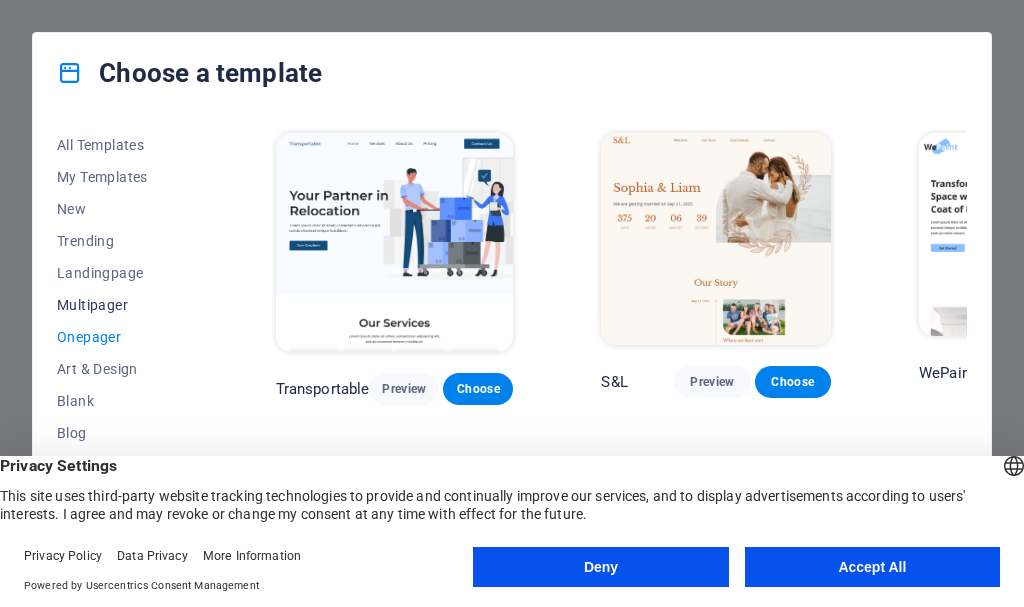 click on "Multipager" at bounding box center (122, 305) 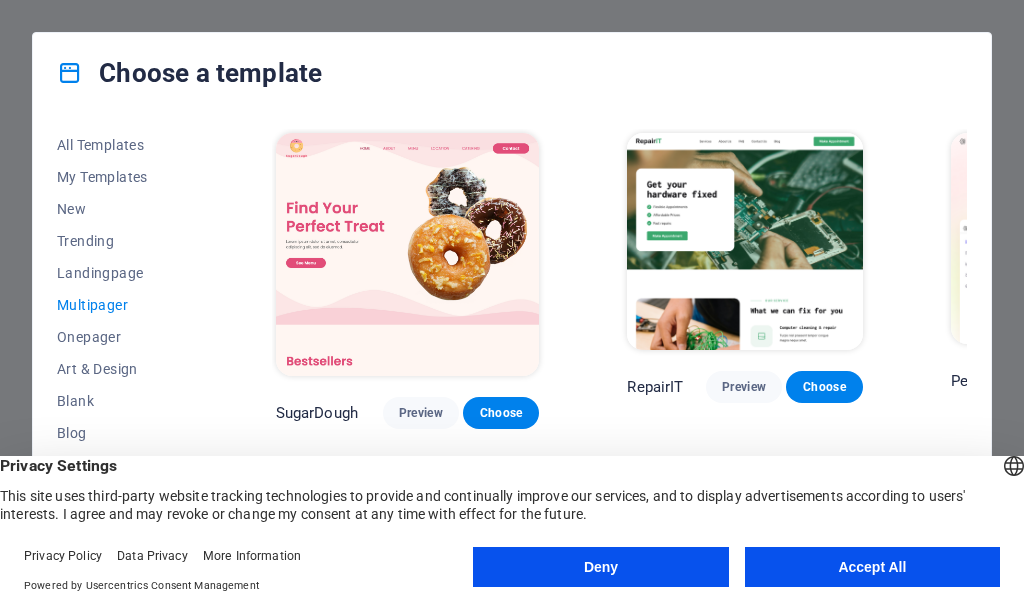 click on "All Templates My Templates New Trending Landingpage Multipager Onepager Art & Design Blank Blog Business Education & Culture Event Gastronomy Health IT & Media Legal & Finance Non-Profit Performance Portfolio Services Sports & Beauty Trades Travel Wireframe SugarDough Preview Choose RepairIT Preview Choose Peoneera Preview Choose Art Museum Preview Choose Wonder Planner Preview Choose Help & Care Preview Choose Academix Preview Choose BIG Barber Shop Preview Choose Health & Food Preview Choose The Beauty Temple Preview Choose WeTrain Preview Choose Delicioso Preview Choose Dream Garden Preview Choose LumeDeAqua Preview Choose Pets Care Preview Choose SafeSpace Preview Choose Midnight Rain Bar Preview Choose Estator Preview Choose Health Group Preview Choose MakeIt Agency Preview Choose WeSpa Preview Choose CoffeeScience Preview Choose CoachLife Preview Choose Cafe de Oceana Preview Choose Denteeth Preview Choose Le Hair Preview Choose TechUp Preview Choose Nolan-Bahler Preview Choose Fashion Preview Choose" at bounding box center (512, 343) 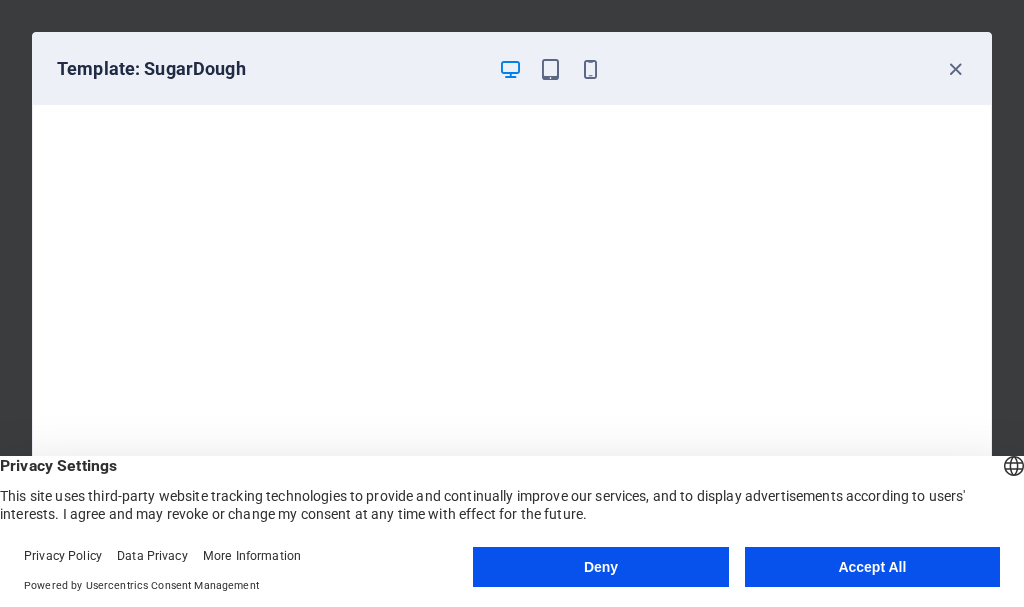 click on "Template: SugarDough" at bounding box center (512, 69) 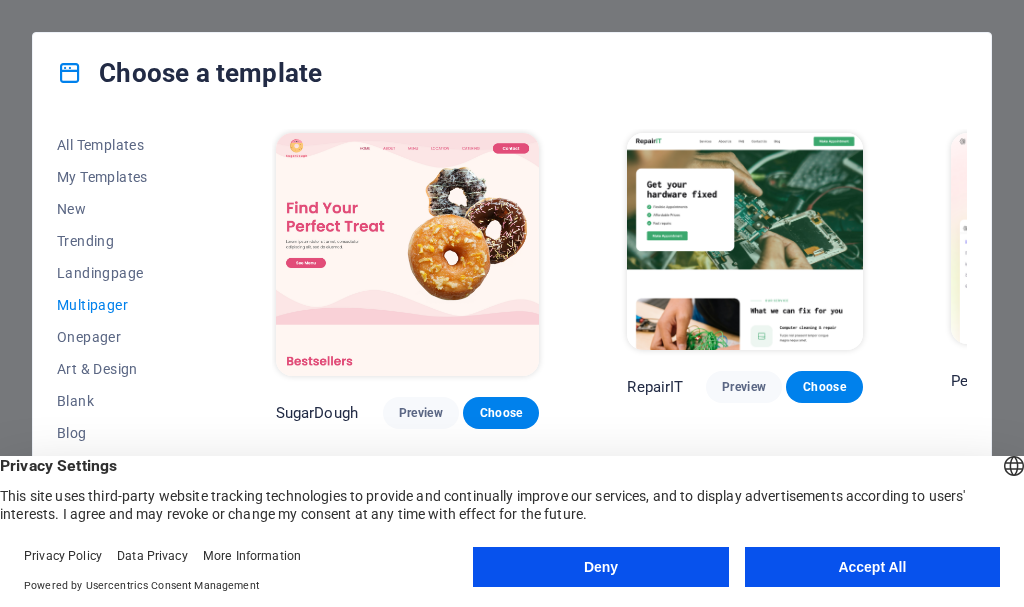 click on "All Templates My Templates New Trending Landingpage Multipager Onepager Art & Design Blank Blog Business Education & Culture Event Gastronomy Health IT & Media Legal & Finance Non-Profit Performance Portfolio Services Sports & Beauty Trades Travel Wireframe SugarDough Preview Choose RepairIT Preview Choose Peoneera Preview Choose Art Museum Preview Choose Wonder Planner Preview Choose Help & Care Preview Choose Academix Preview Choose BIG Barber Shop Preview Choose Health & Food Preview Choose The Beauty Temple Preview Choose WeTrain Preview Choose Delicioso Preview Choose Dream Garden Preview Choose LumeDeAqua Preview Choose Pets Care Preview Choose SafeSpace Preview Choose Midnight Rain Bar Preview Choose Estator Preview Choose Health Group Preview Choose MakeIt Agency Preview Choose WeSpa Preview Choose CoffeeScience Preview Choose CoachLife Preview Choose Cafe de Oceana Preview Choose Denteeth Preview Choose Le Hair Preview Choose TechUp Preview Choose Nolan-Bahler Preview Choose Fashion Preview Choose" at bounding box center [512, 343] 